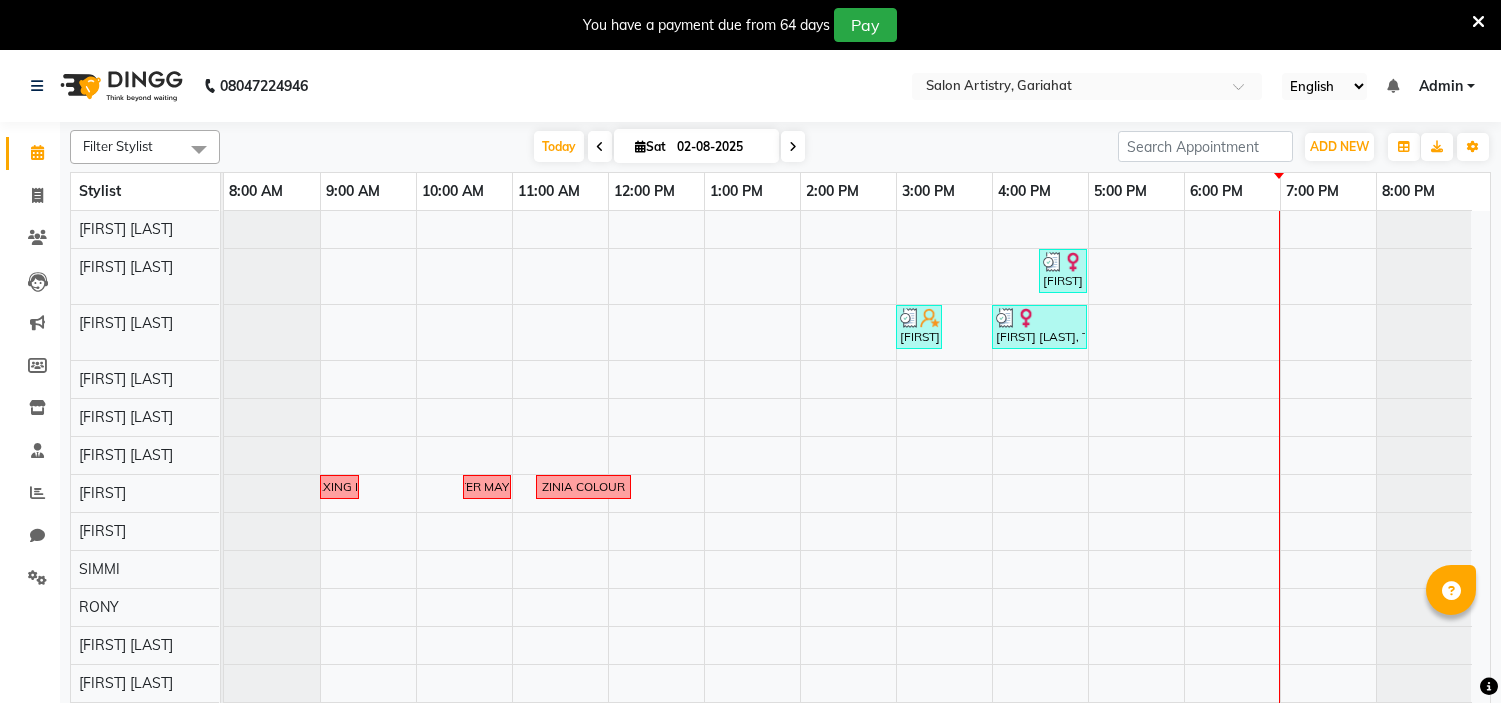 scroll, scrollTop: 0, scrollLeft: 0, axis: both 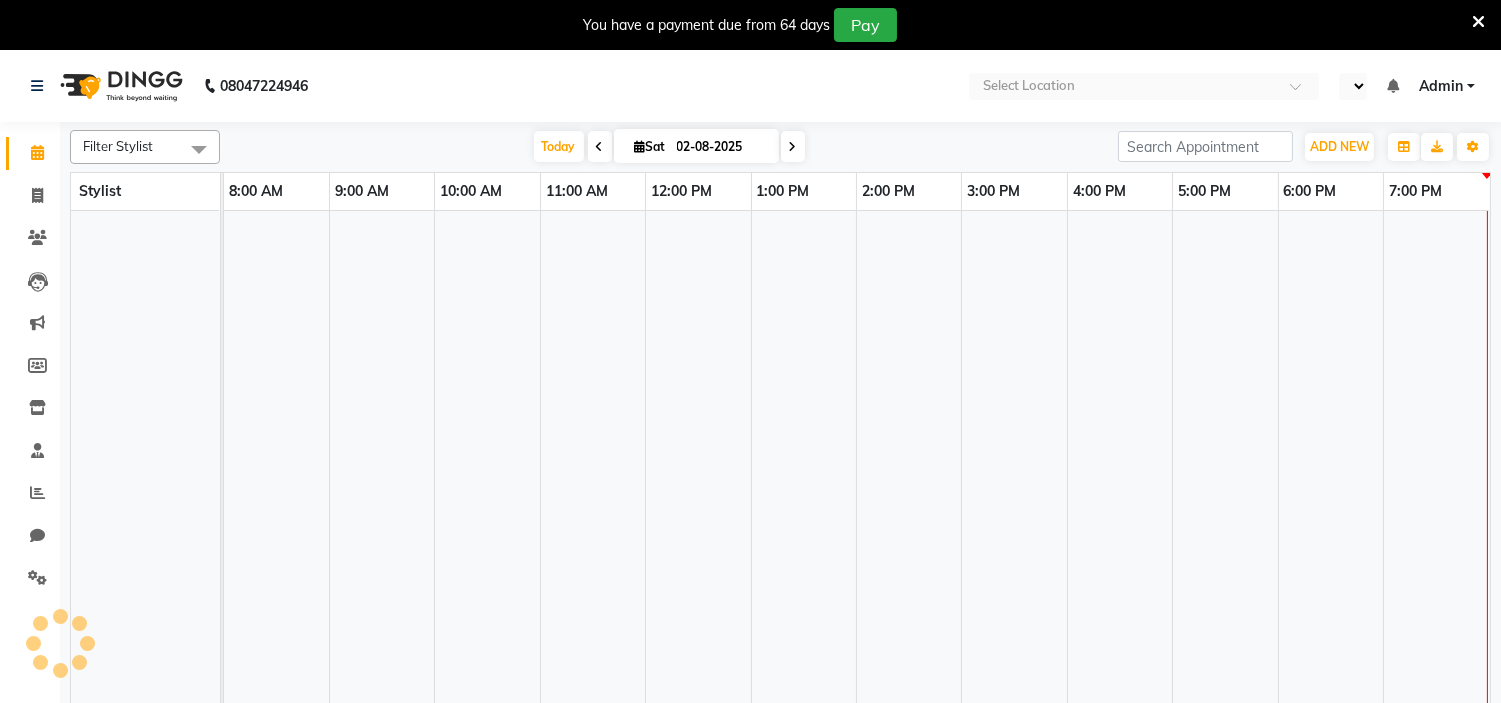 select on "en" 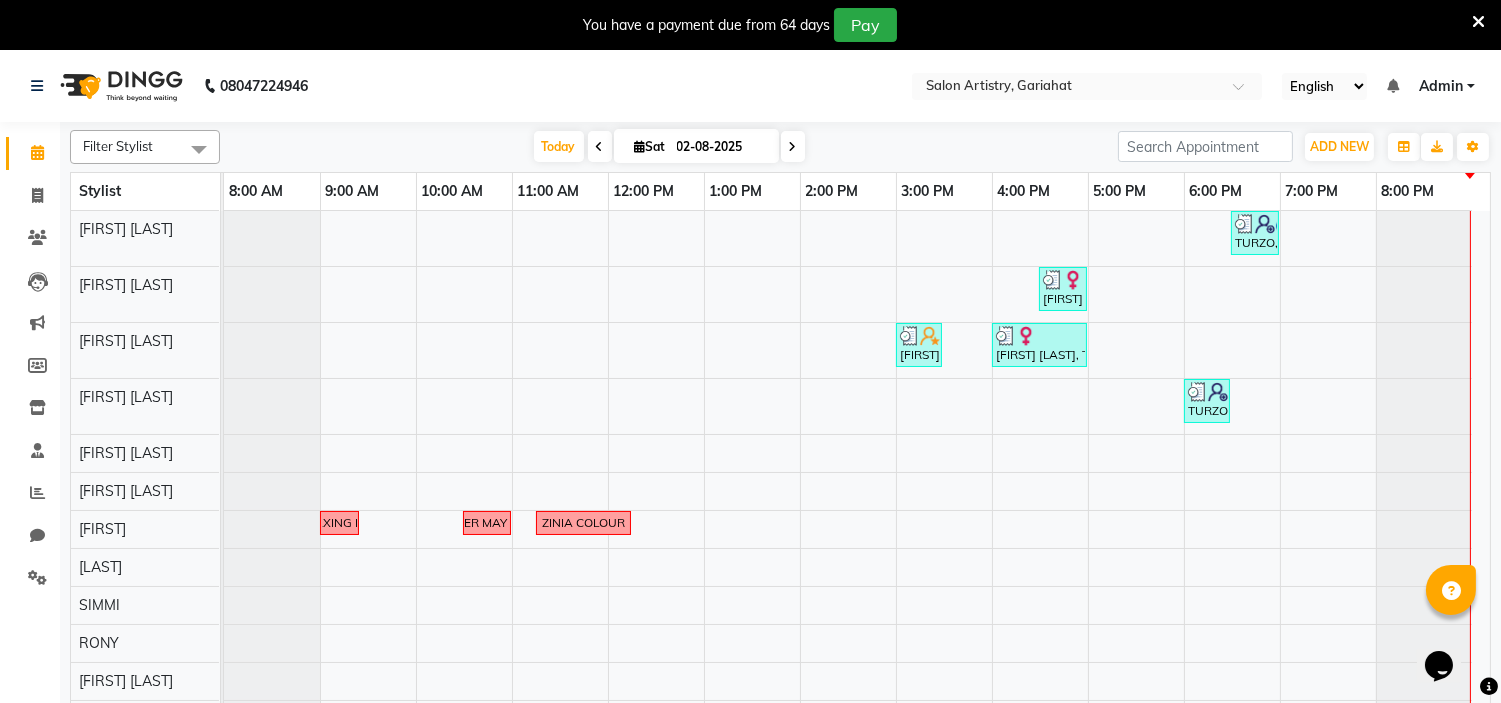 scroll, scrollTop: 0, scrollLeft: 0, axis: both 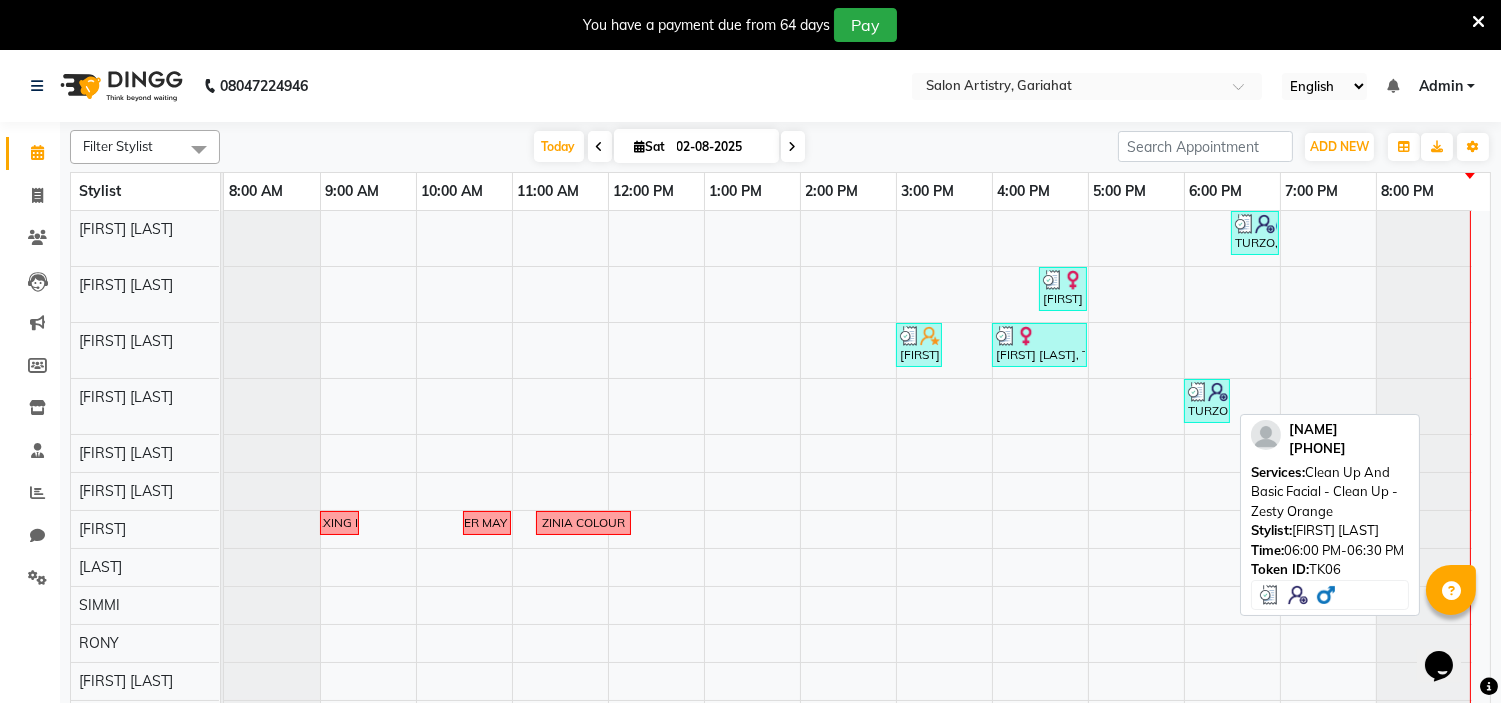 click on "TURZO, TK06, 06:00 PM-06:30 PM, Clean Up And Basic Facial - Clean Up - Zesty Orange" at bounding box center [1207, 401] 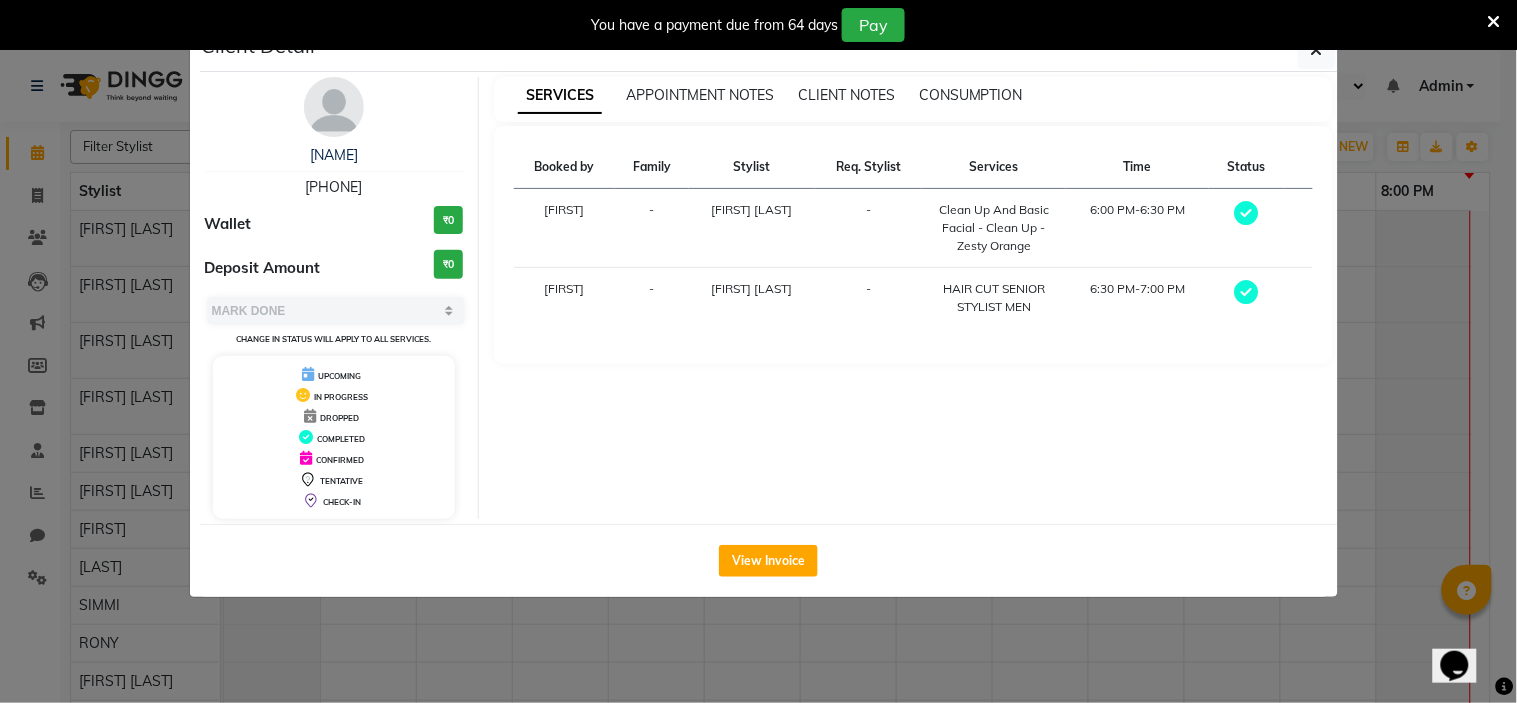 drag, startPoint x: 294, startPoint y: 183, endPoint x: 405, endPoint y: 197, distance: 111.8794 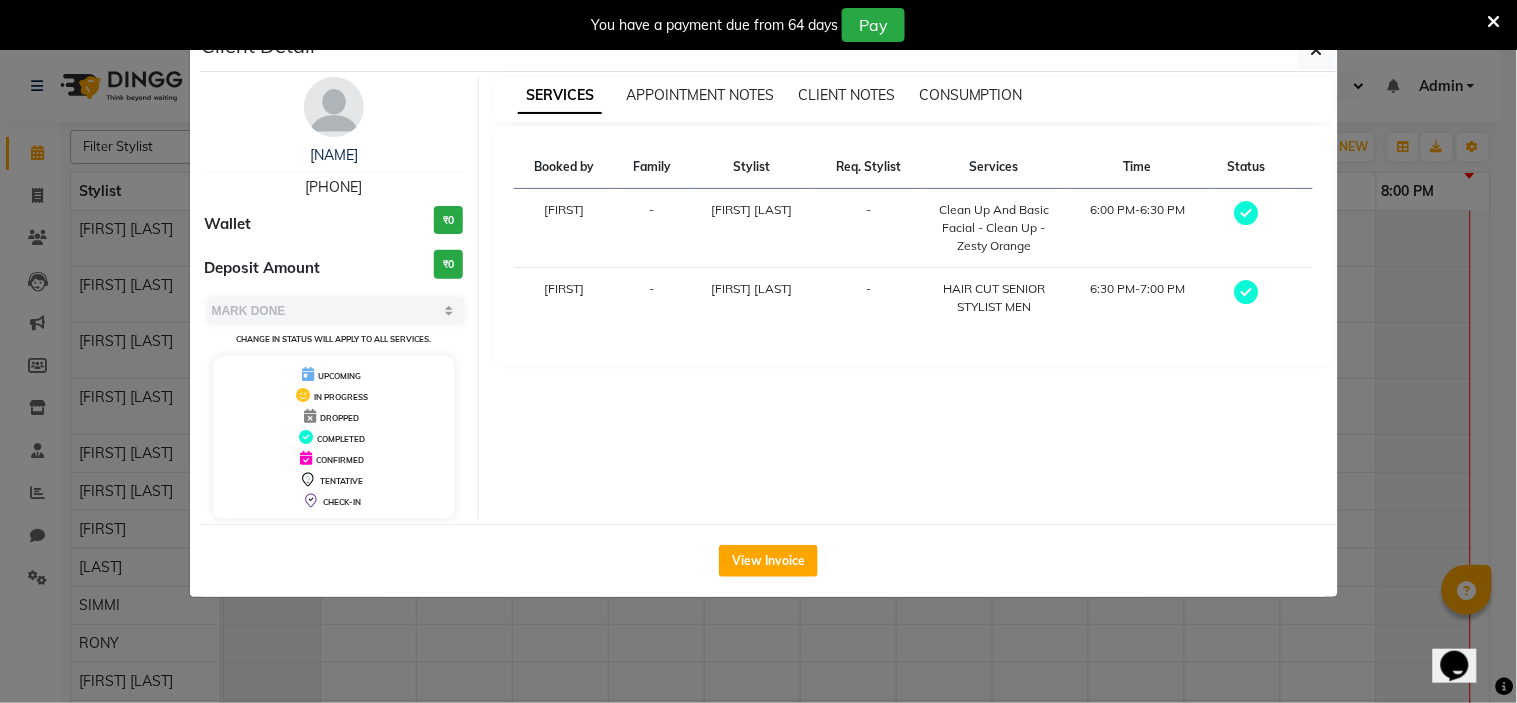 click on "You have a payment due from 64 days   Pay" at bounding box center [758, 25] 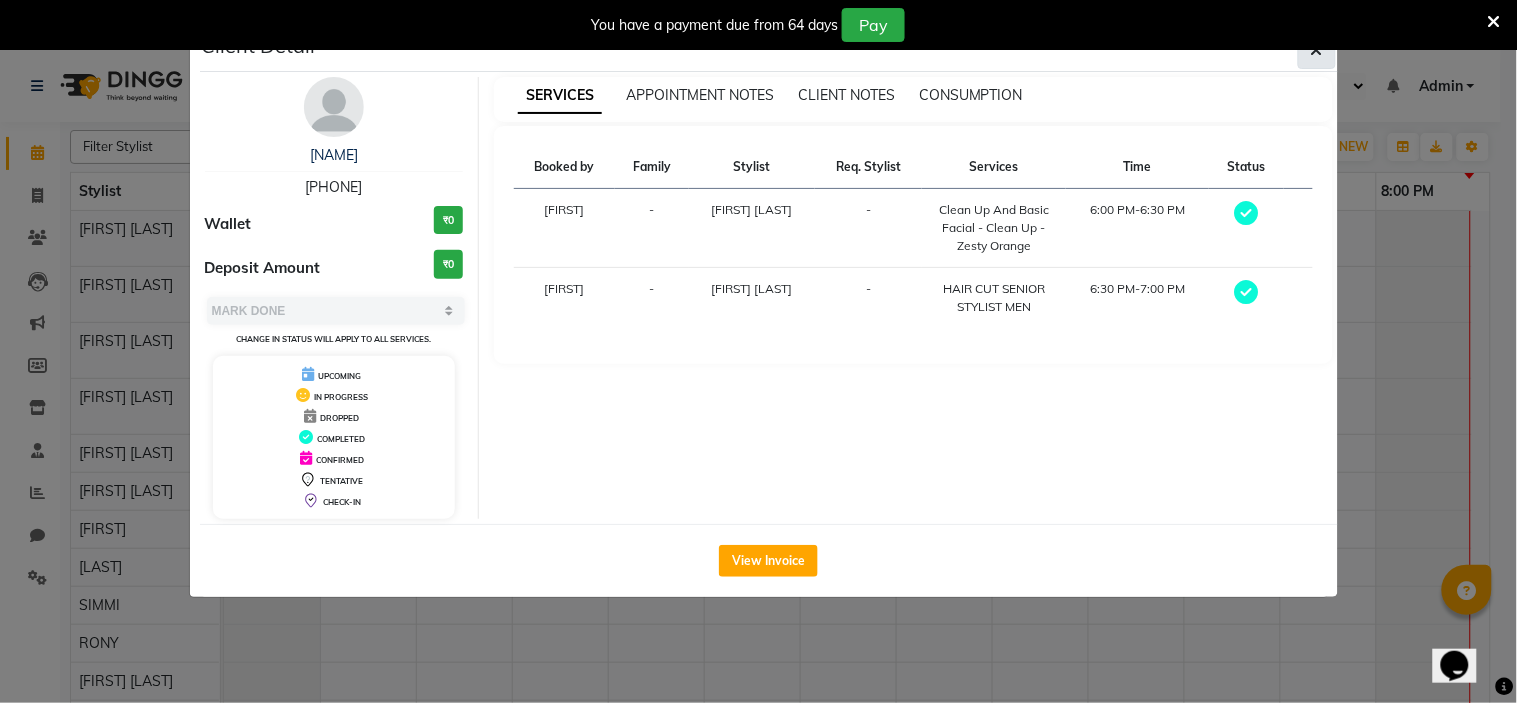 click 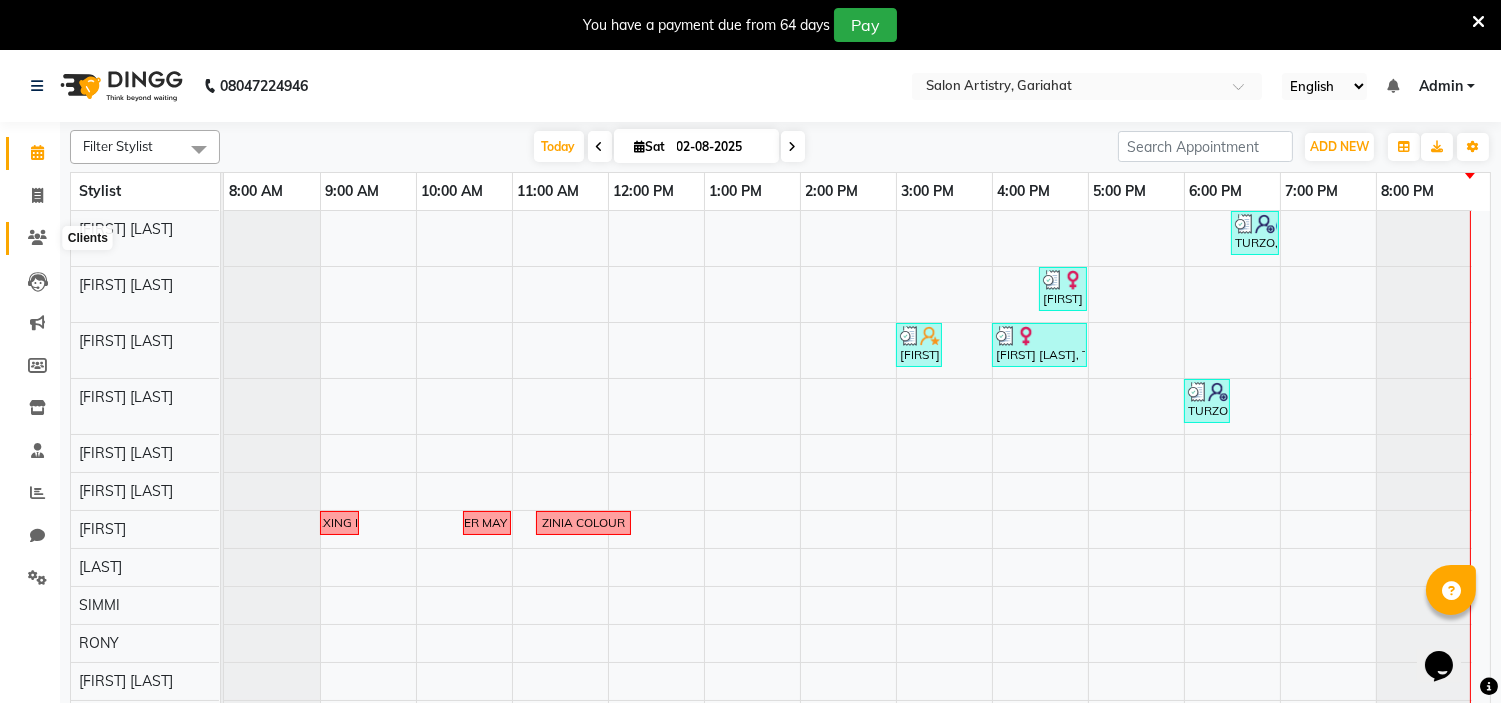 click 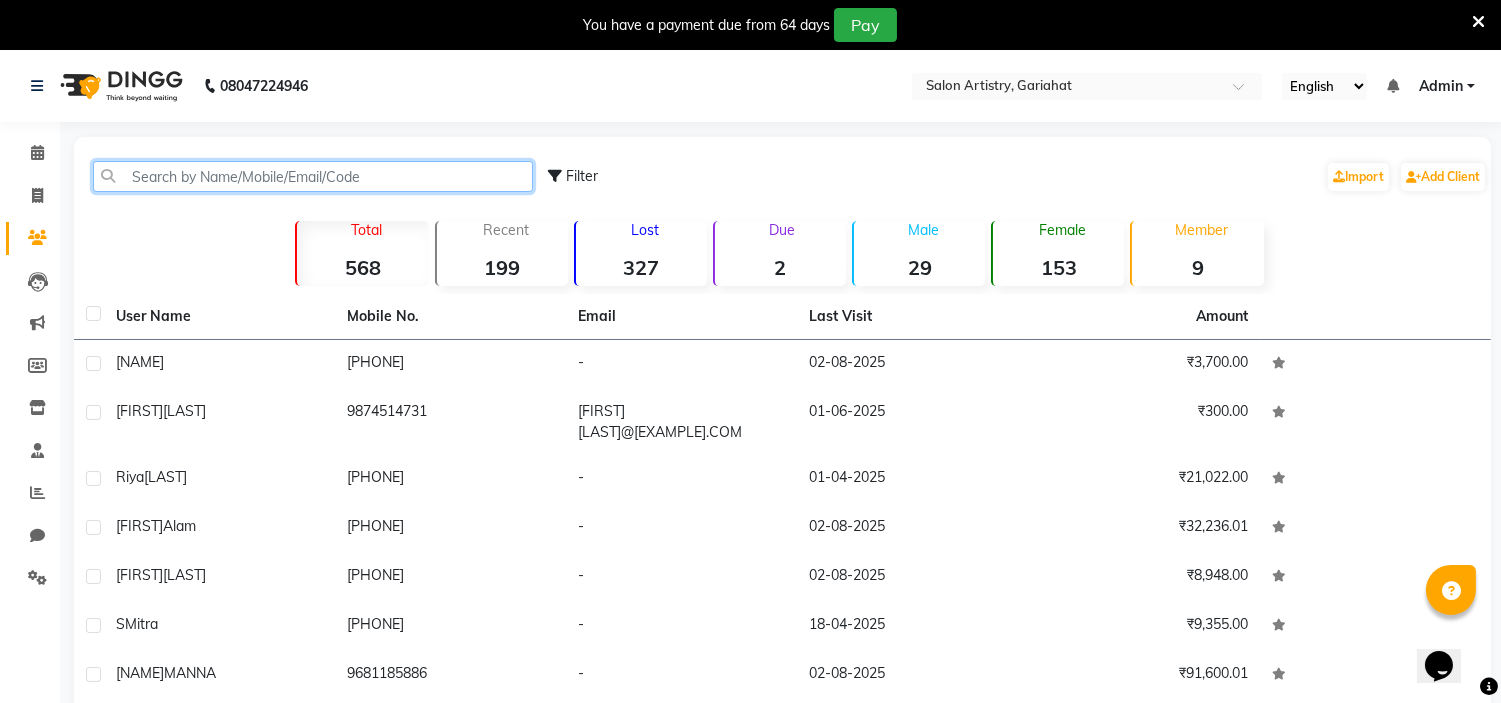 click 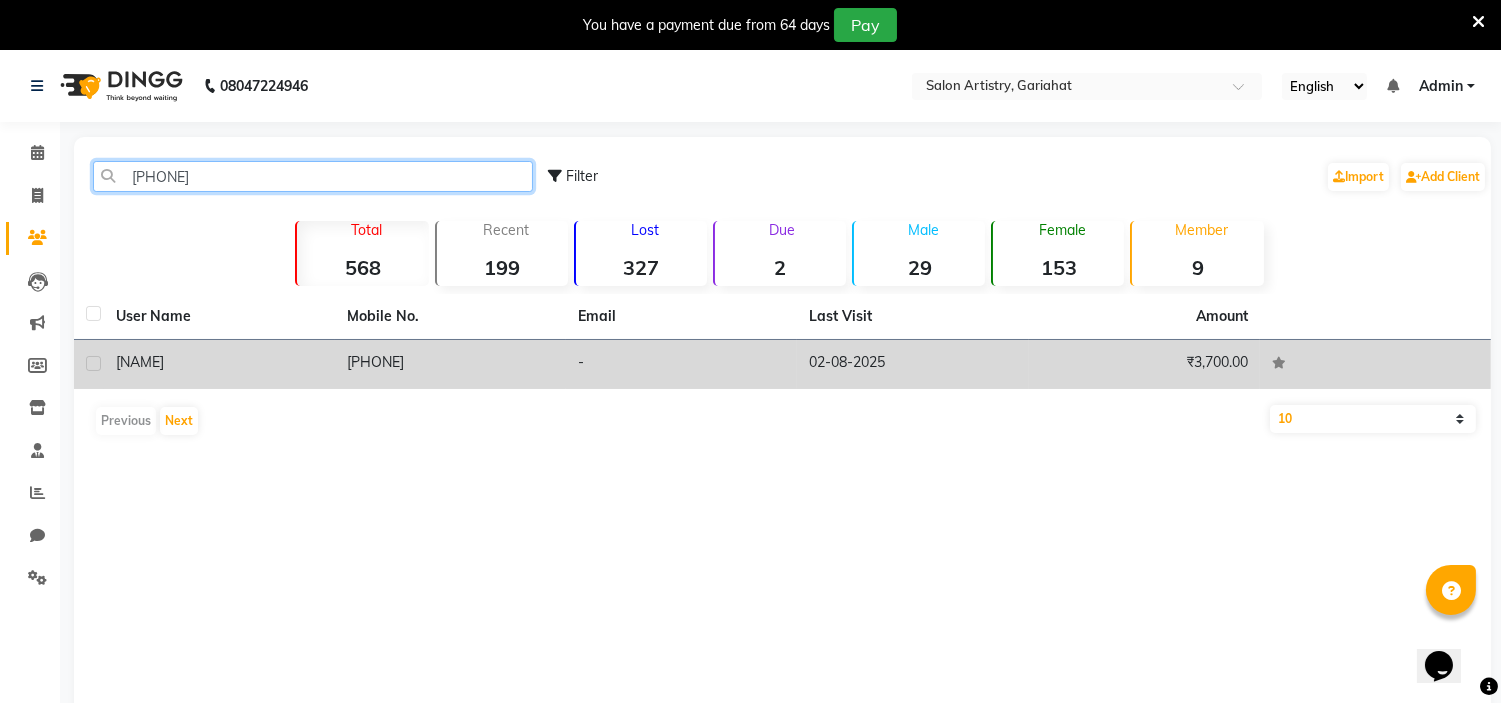 type on "8925575229" 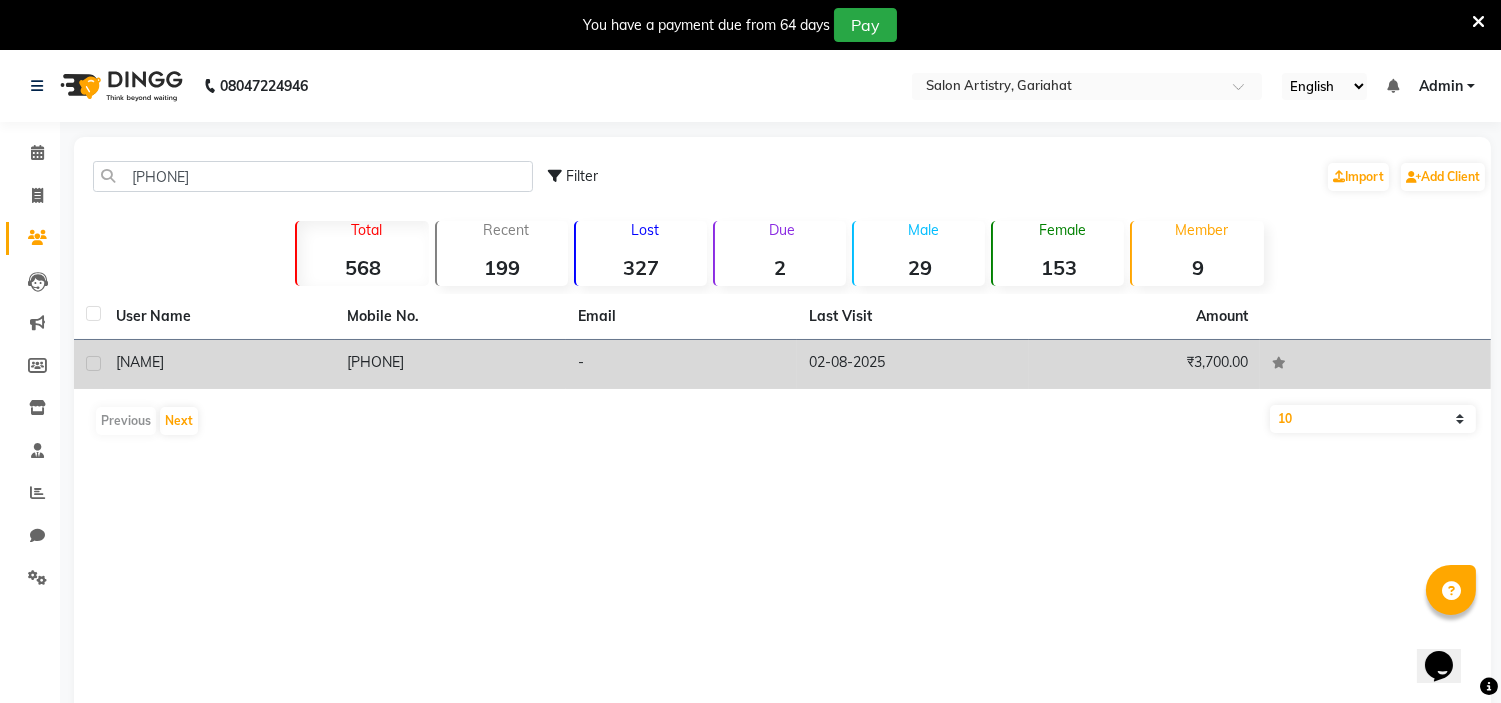 click on "TURZO" 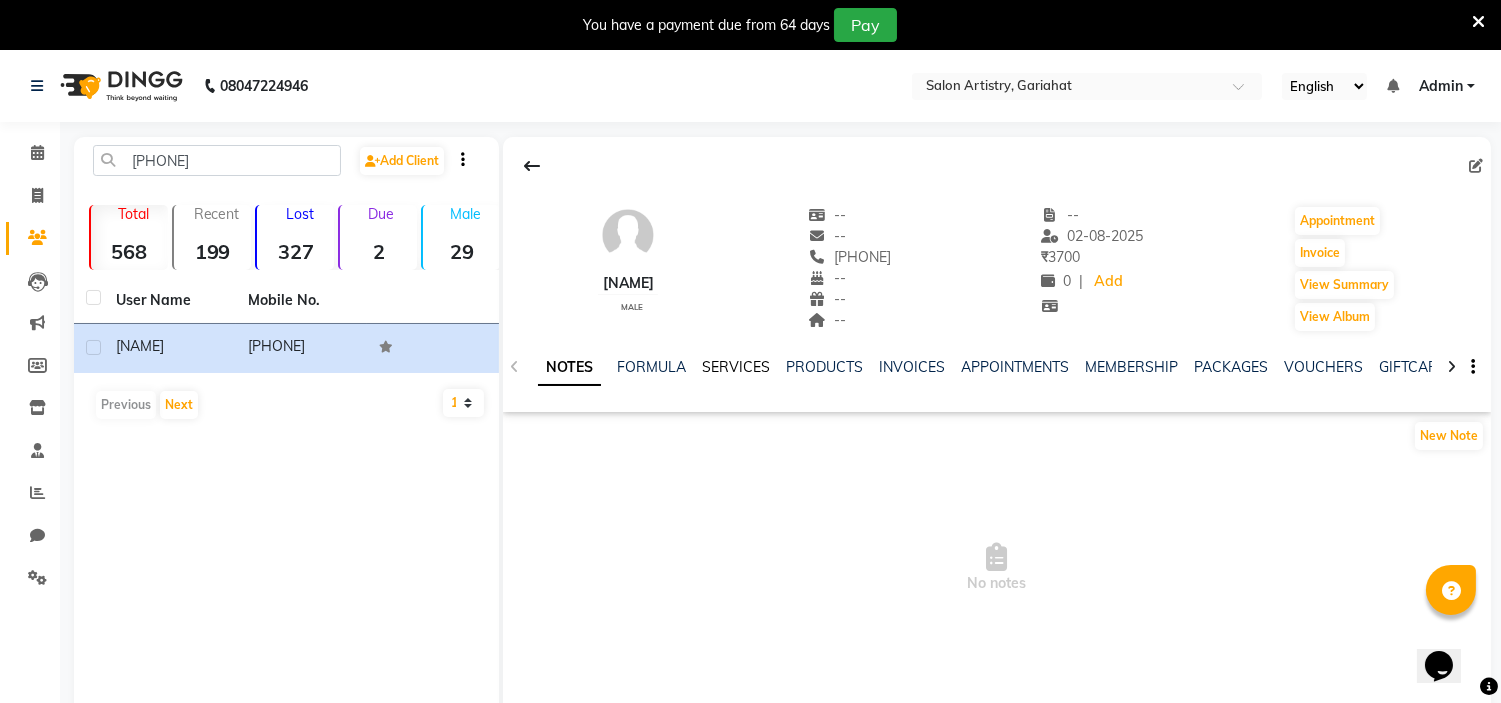 click on "SERVICES" 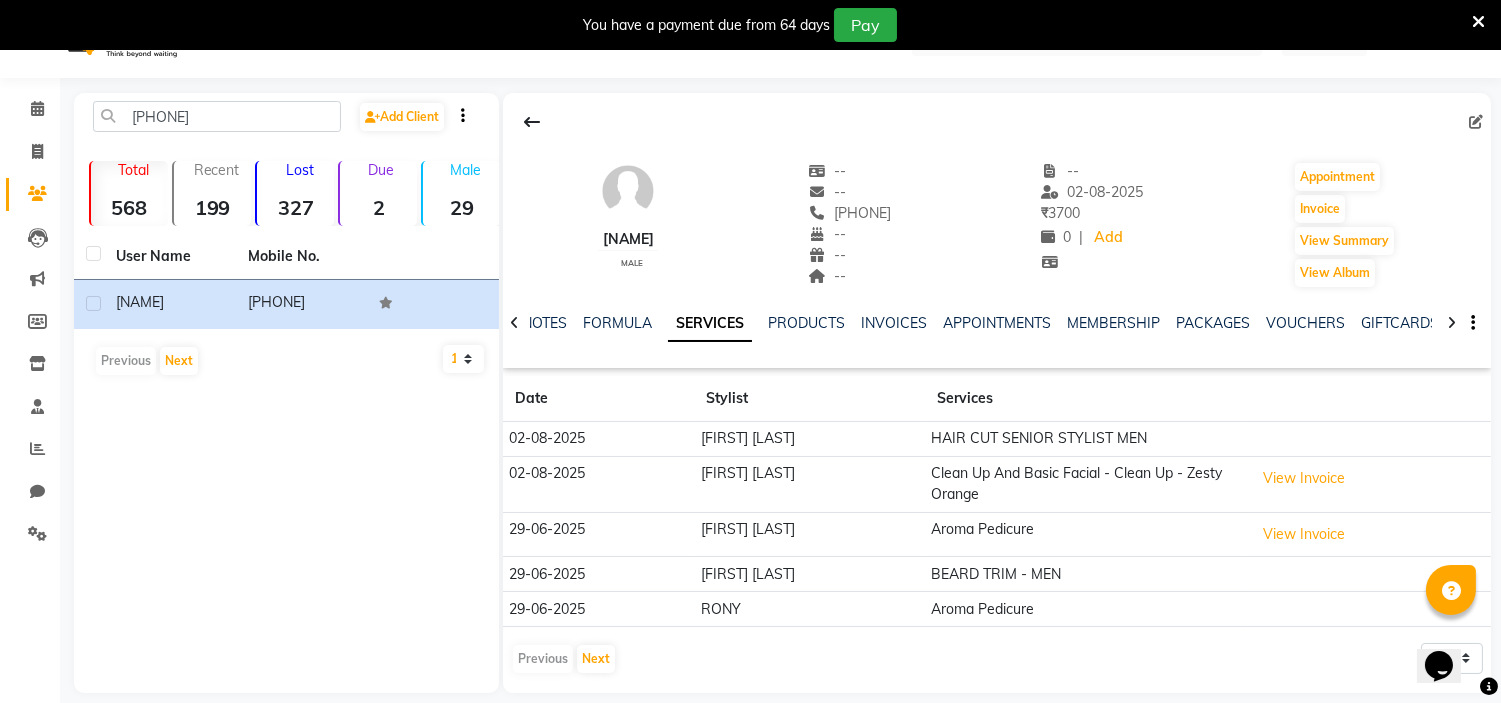 scroll, scrollTop: 63, scrollLeft: 0, axis: vertical 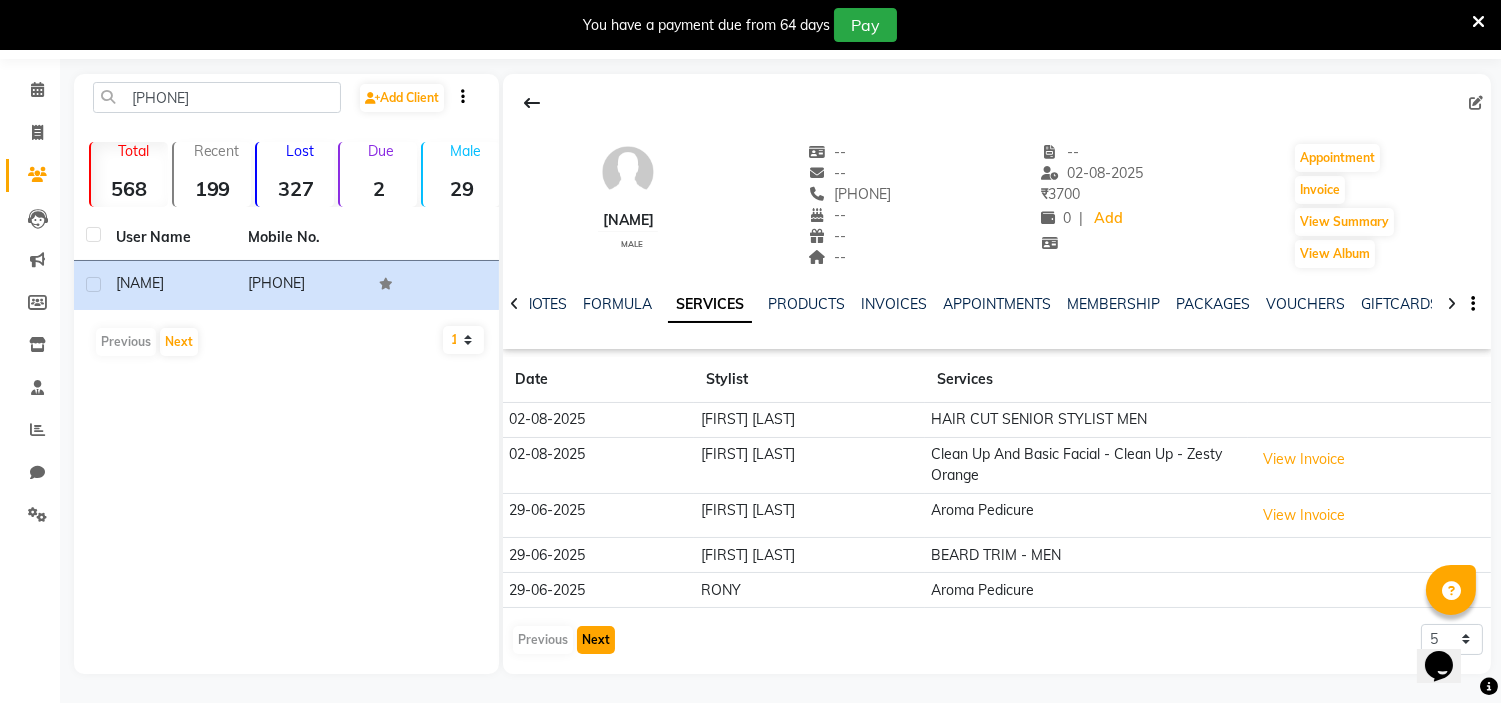 click on "Next" 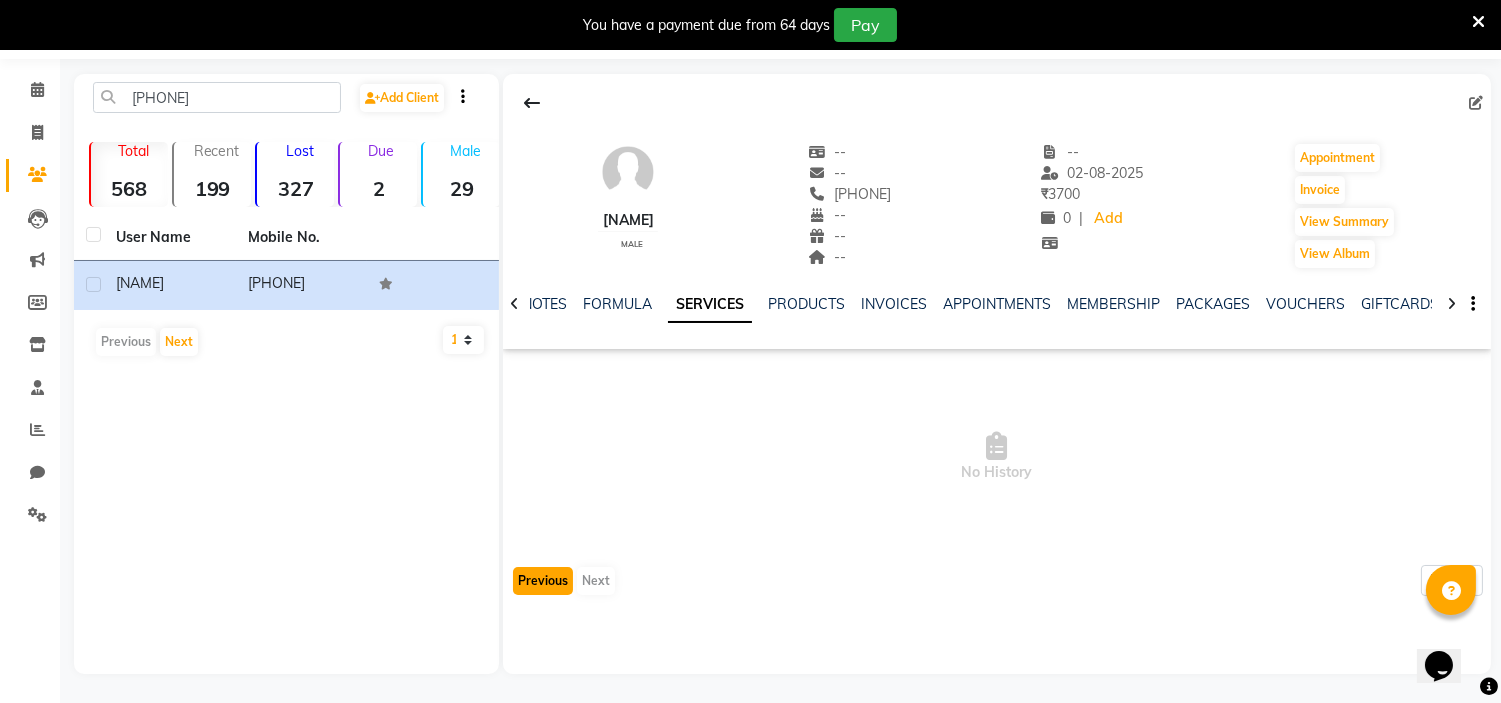 click on "Previous" 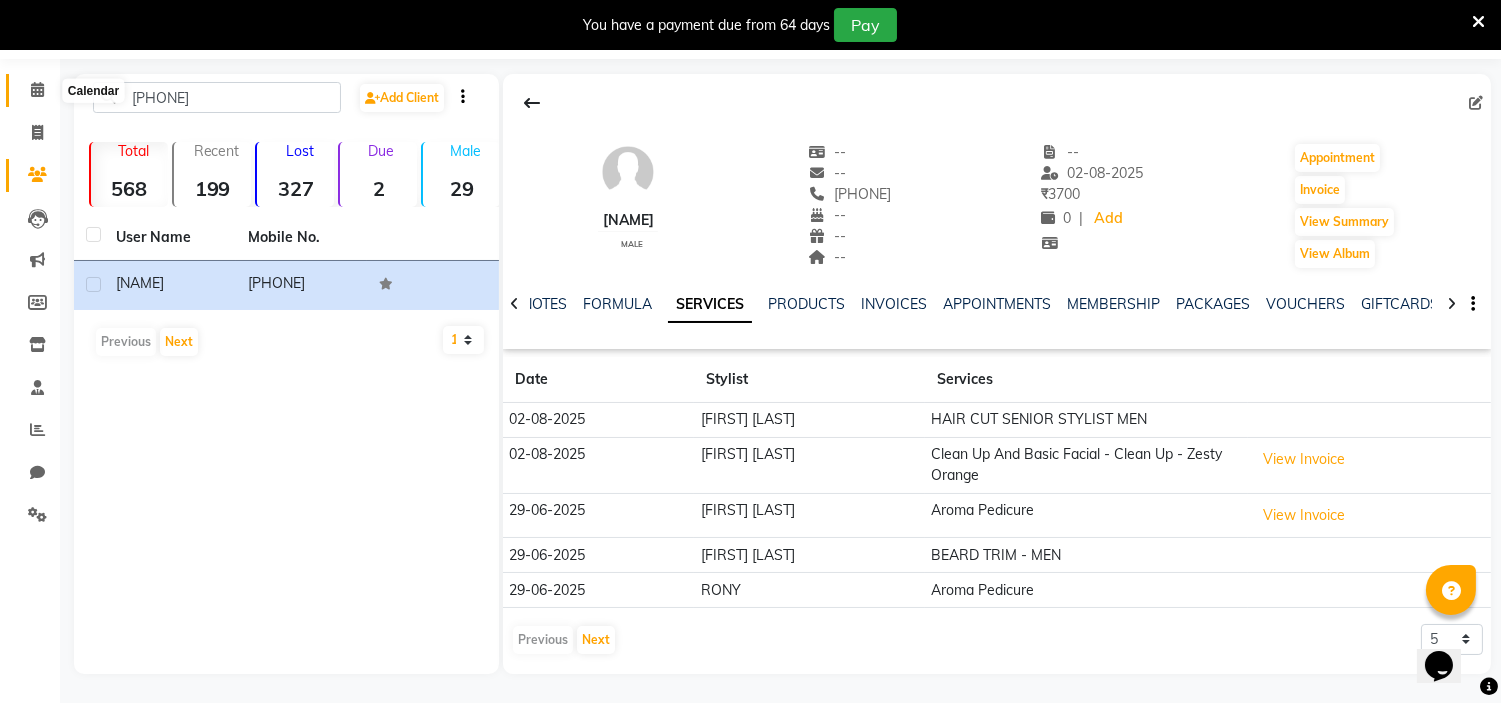 click 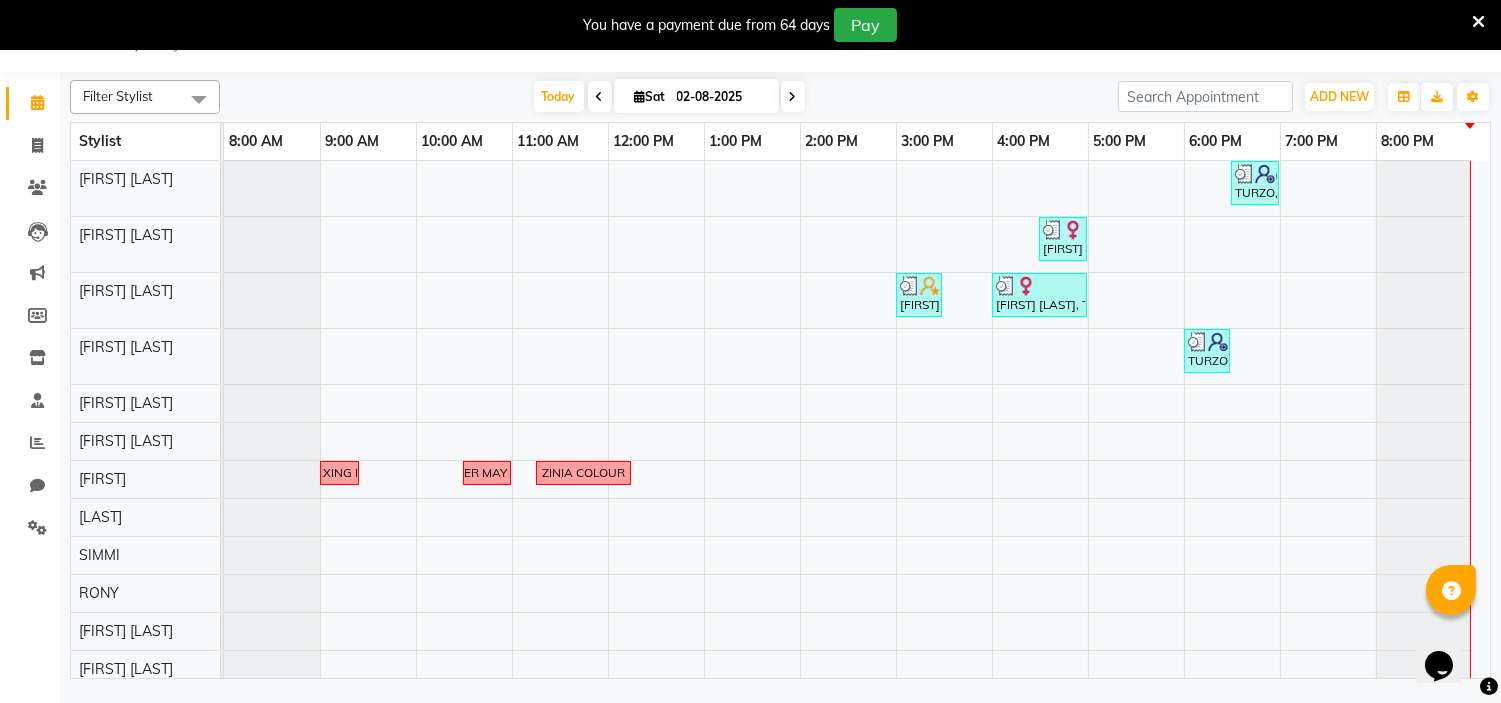 click at bounding box center [793, 97] 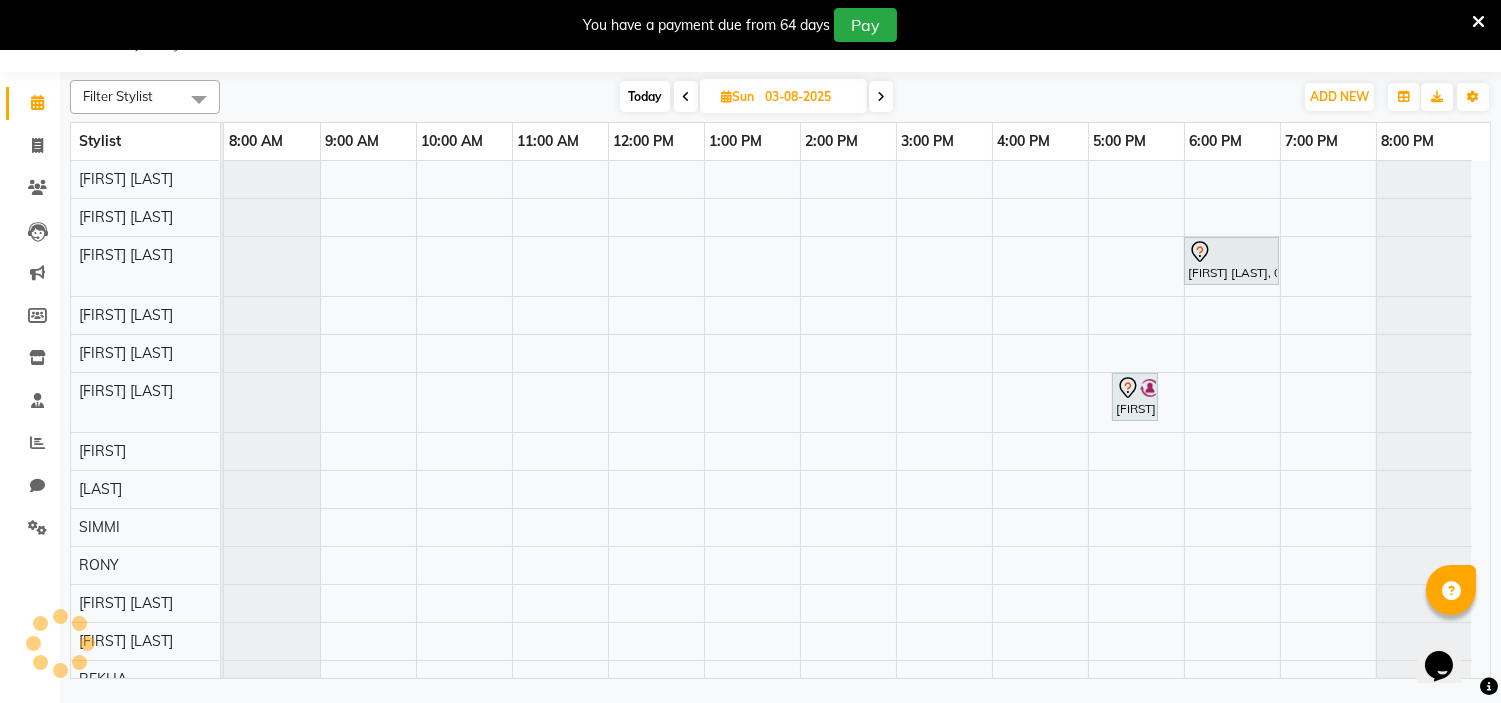 scroll, scrollTop: 0, scrollLeft: 0, axis: both 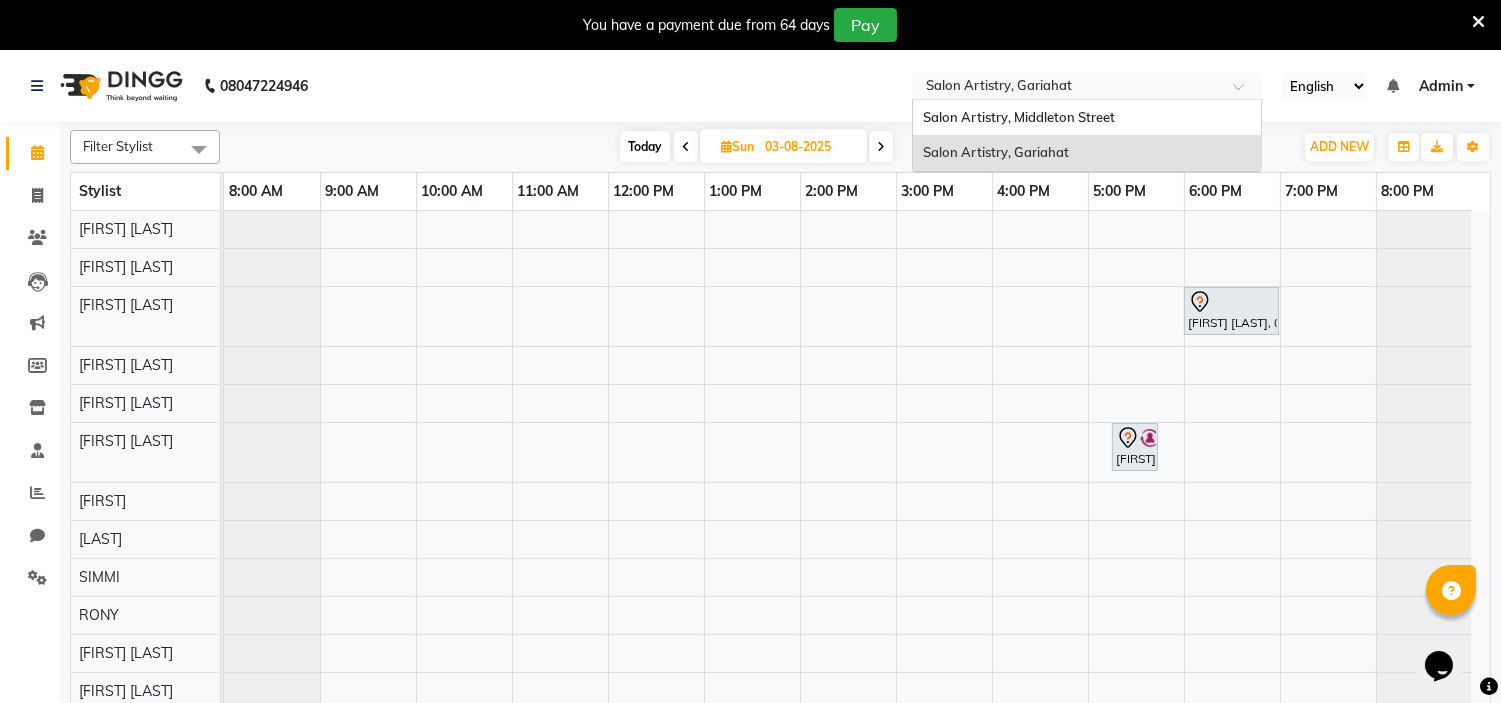 click at bounding box center [1067, 88] 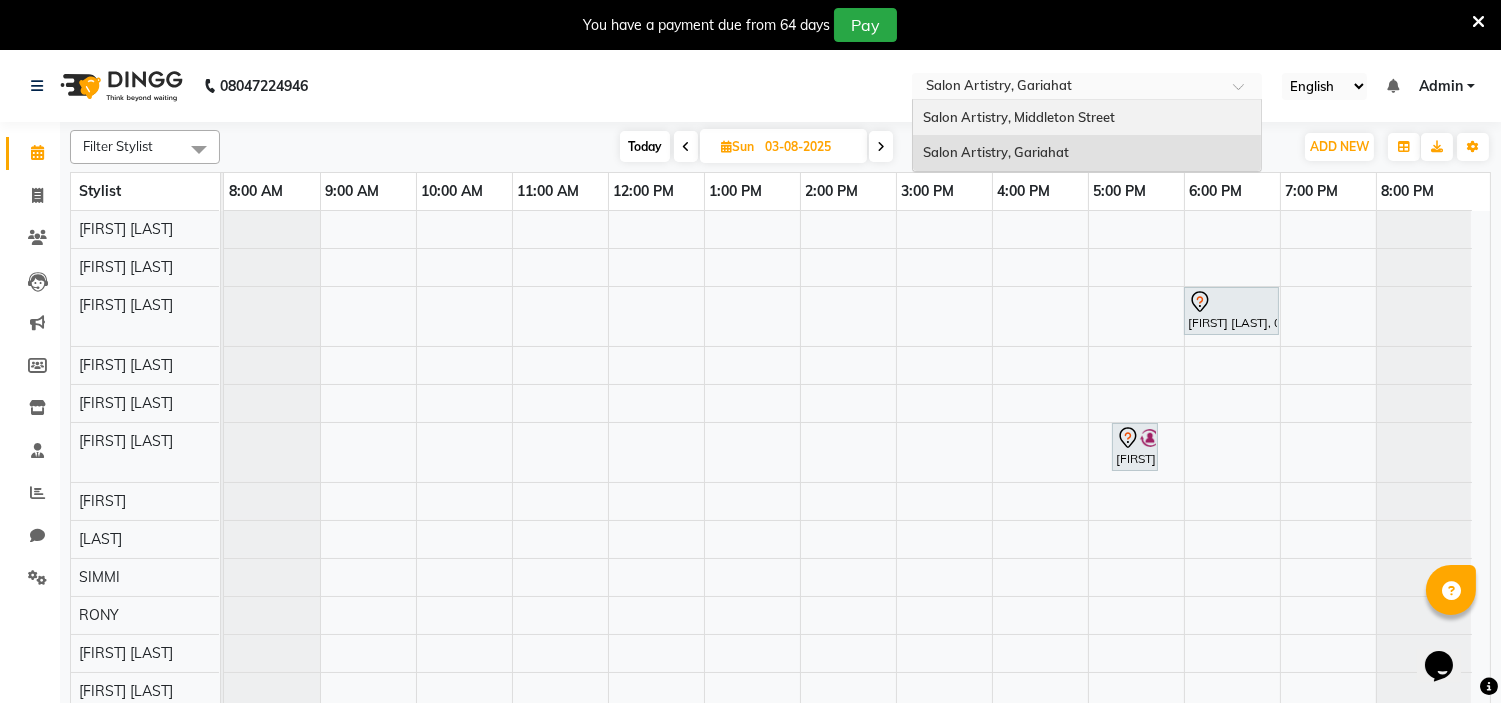 click on "Salon Artistry, Middleton Street" at bounding box center (1019, 117) 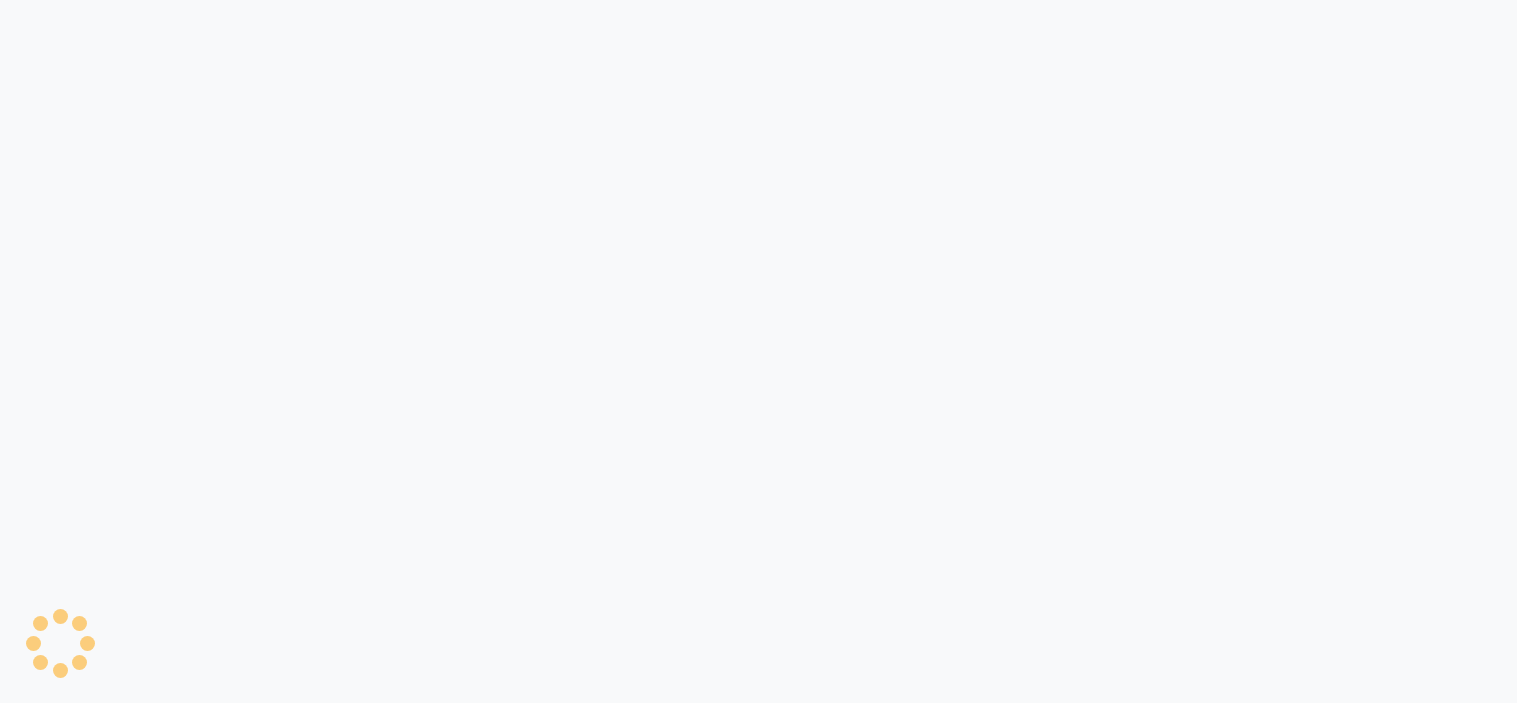 scroll, scrollTop: 0, scrollLeft: 0, axis: both 